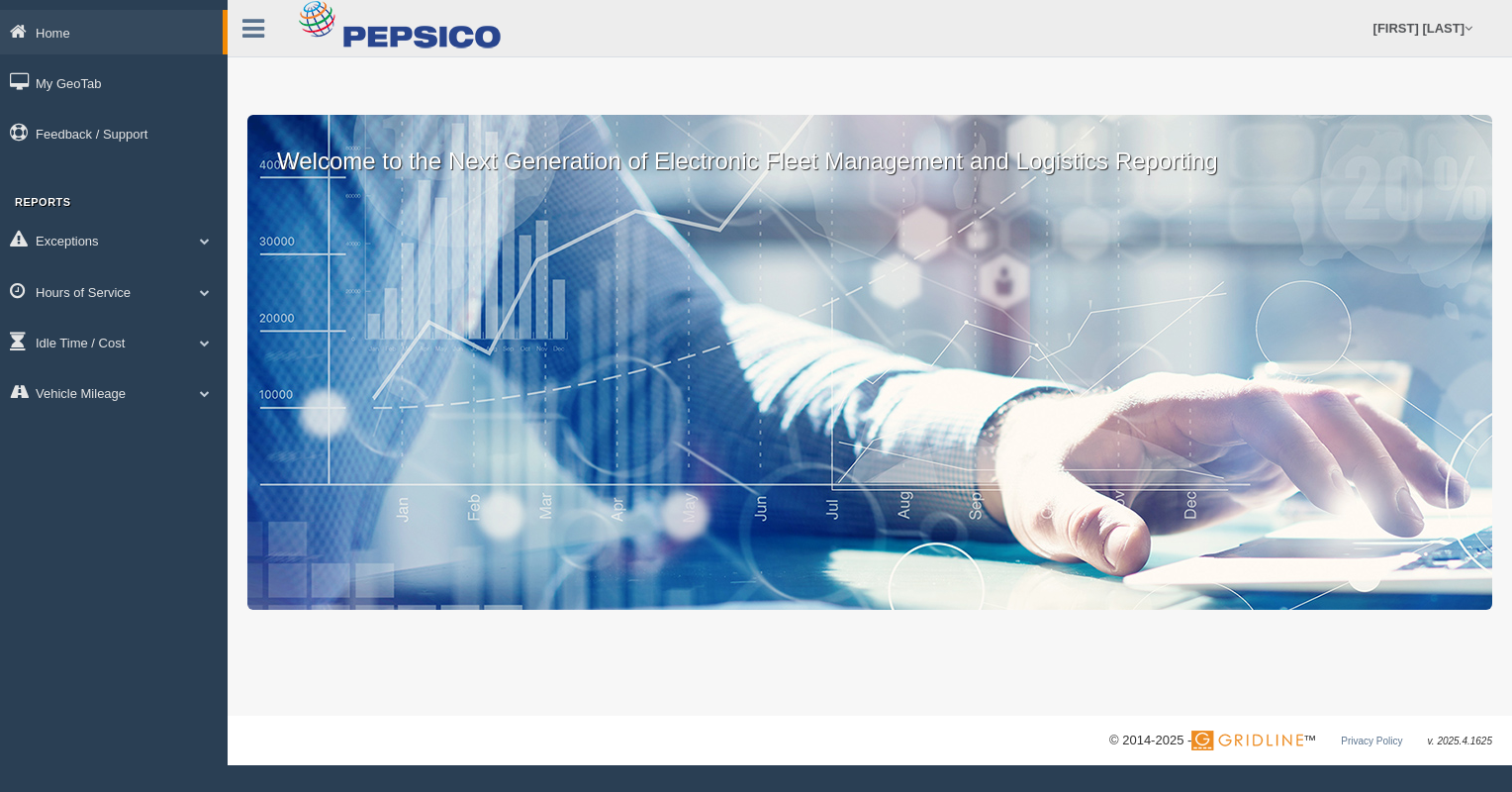 scroll, scrollTop: 0, scrollLeft: 0, axis: both 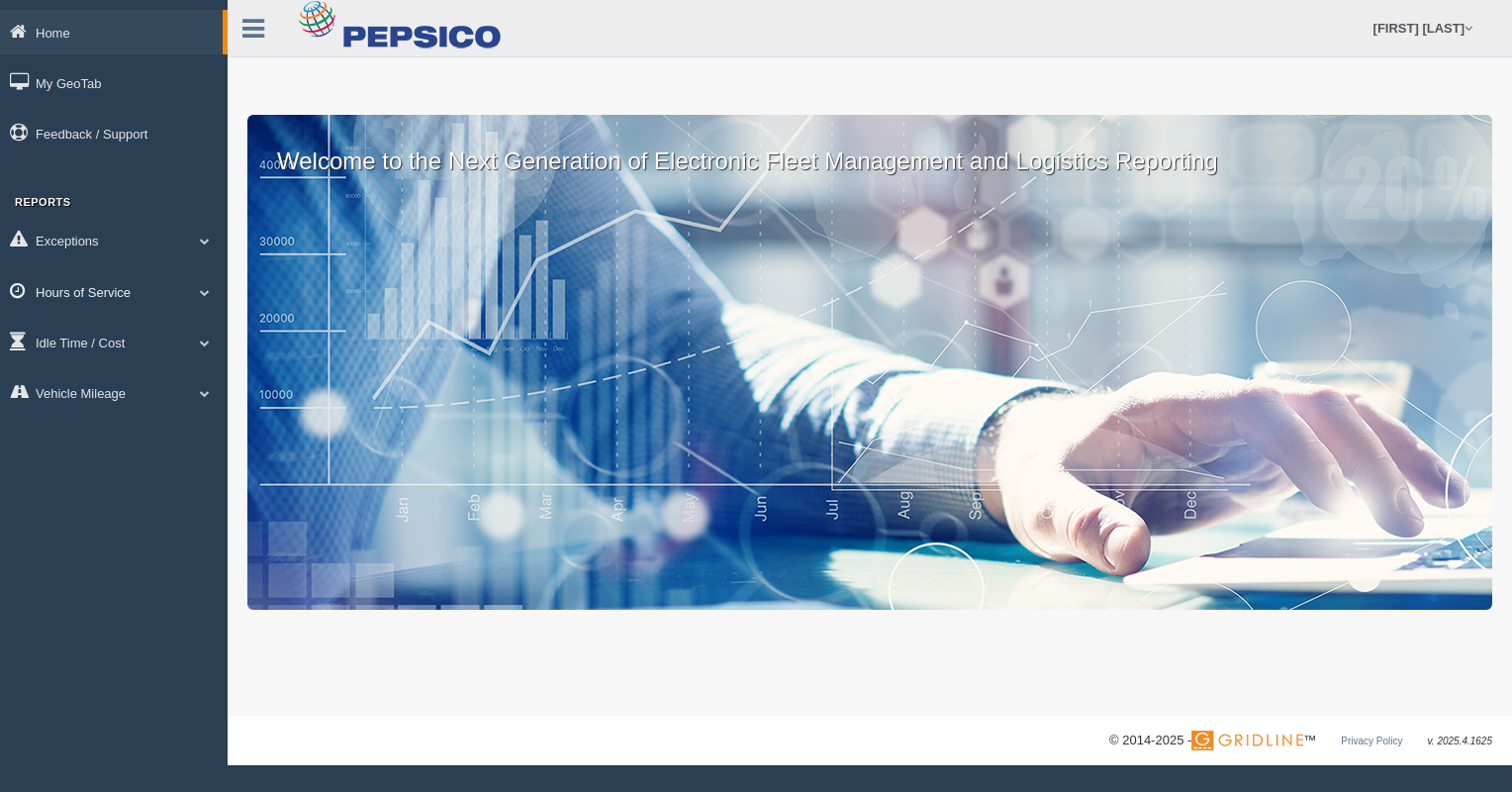 click on "Hours of Service" at bounding box center [111, 32] 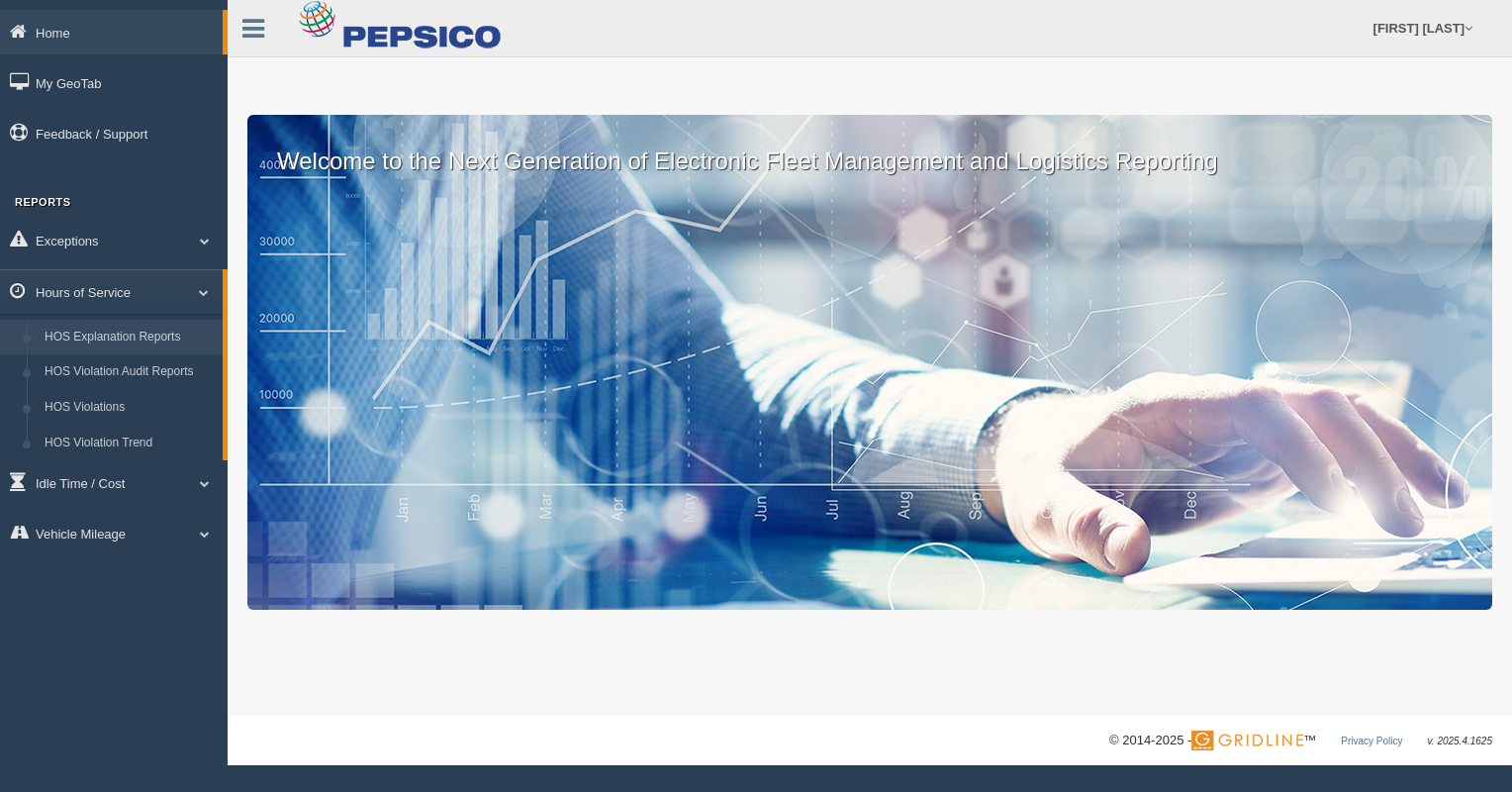 click on "HOS Explanation Reports" at bounding box center (129, 338) 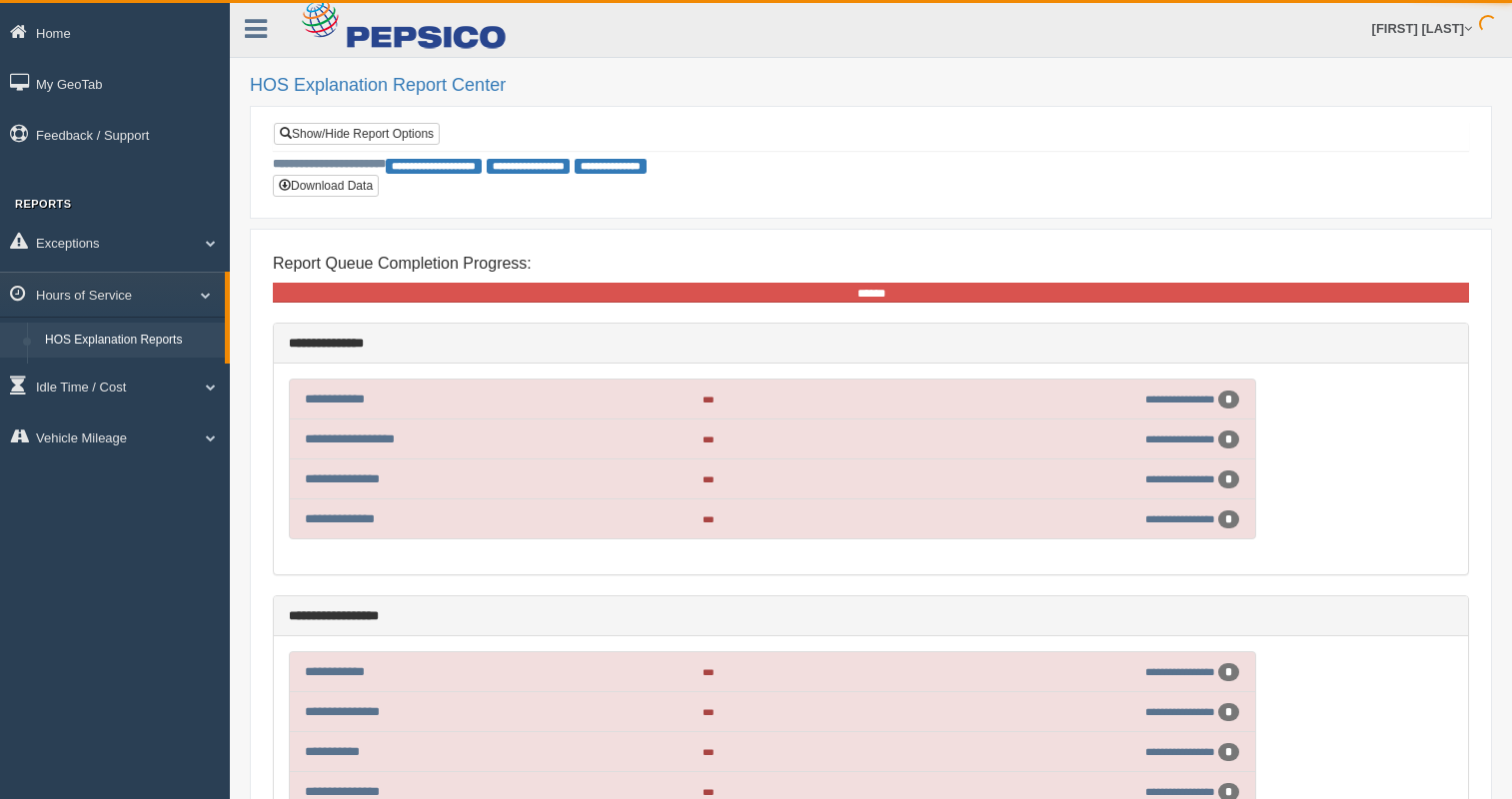 scroll, scrollTop: 0, scrollLeft: 0, axis: both 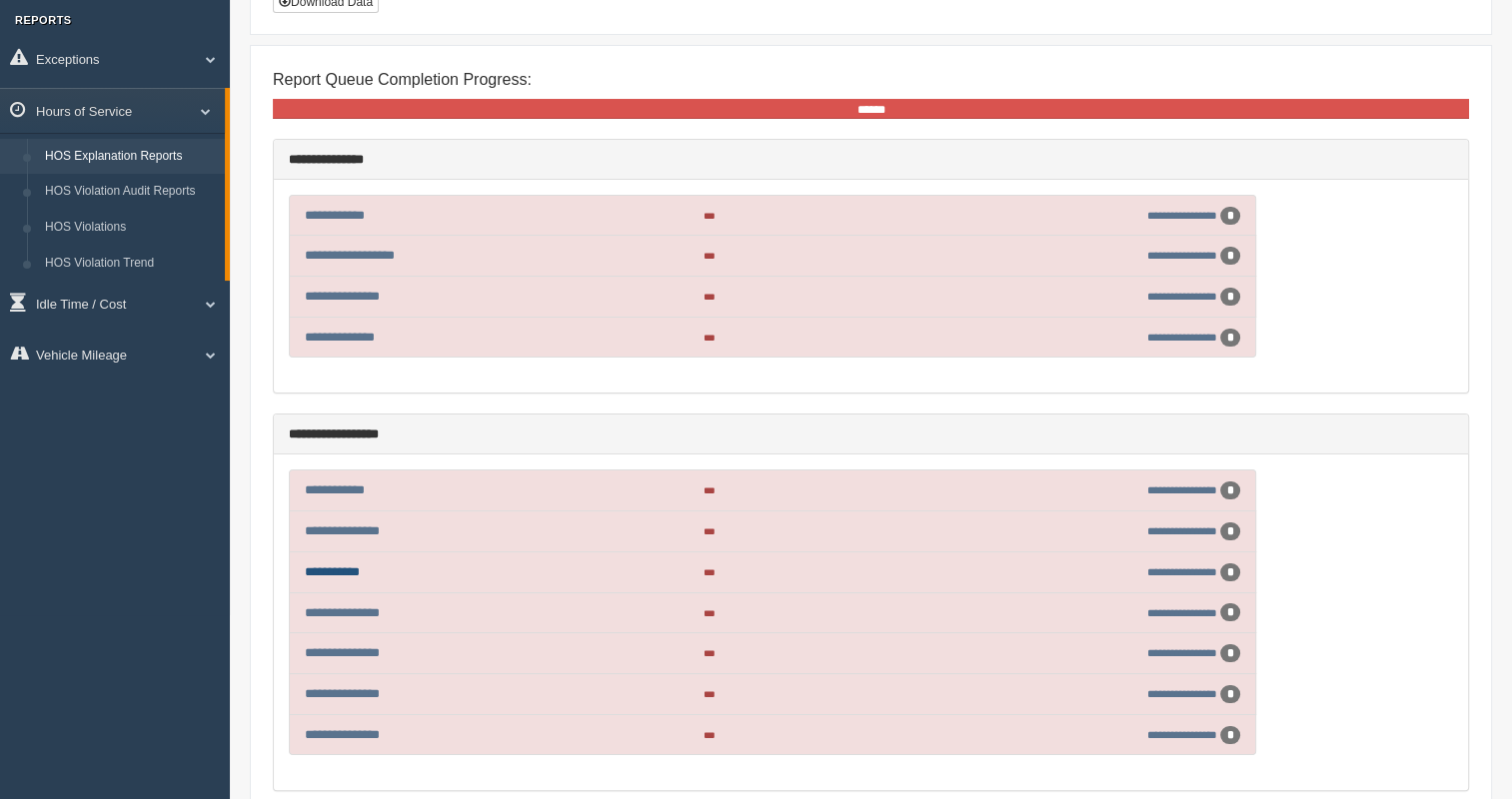 click on "**********" at bounding box center (332, 571) 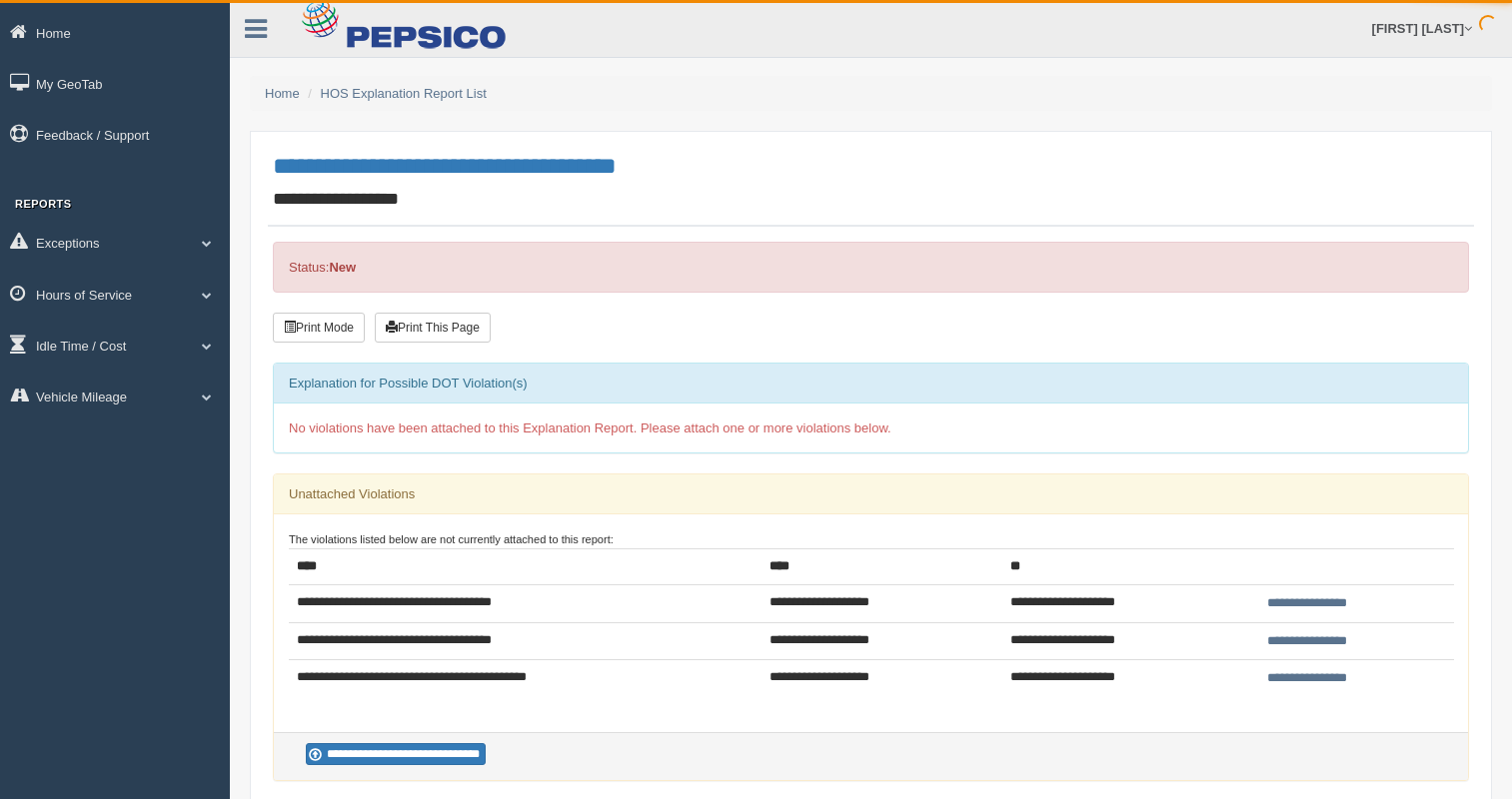 scroll, scrollTop: 0, scrollLeft: 0, axis: both 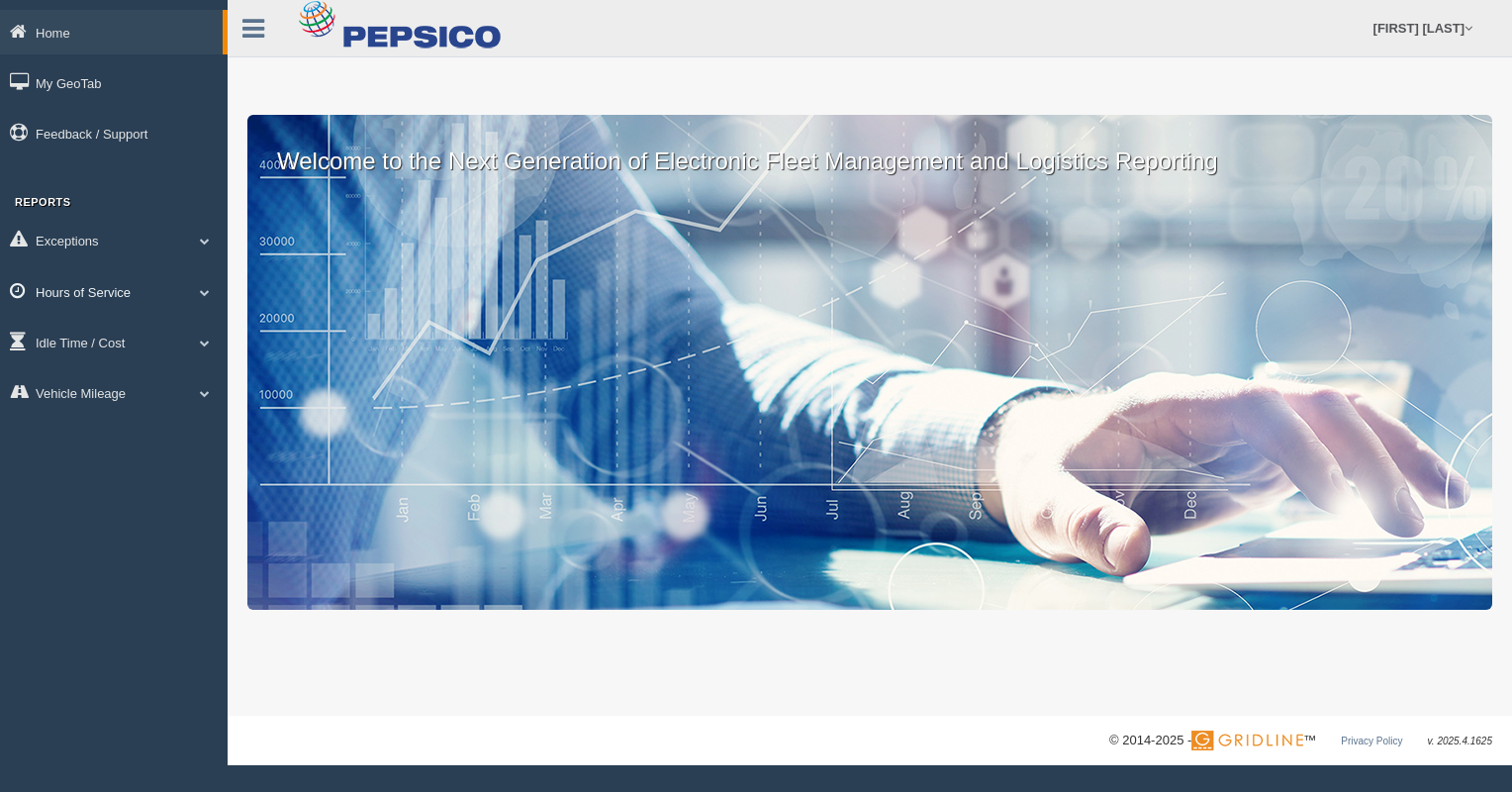 click on "Hours of Service" at bounding box center (111, 32) 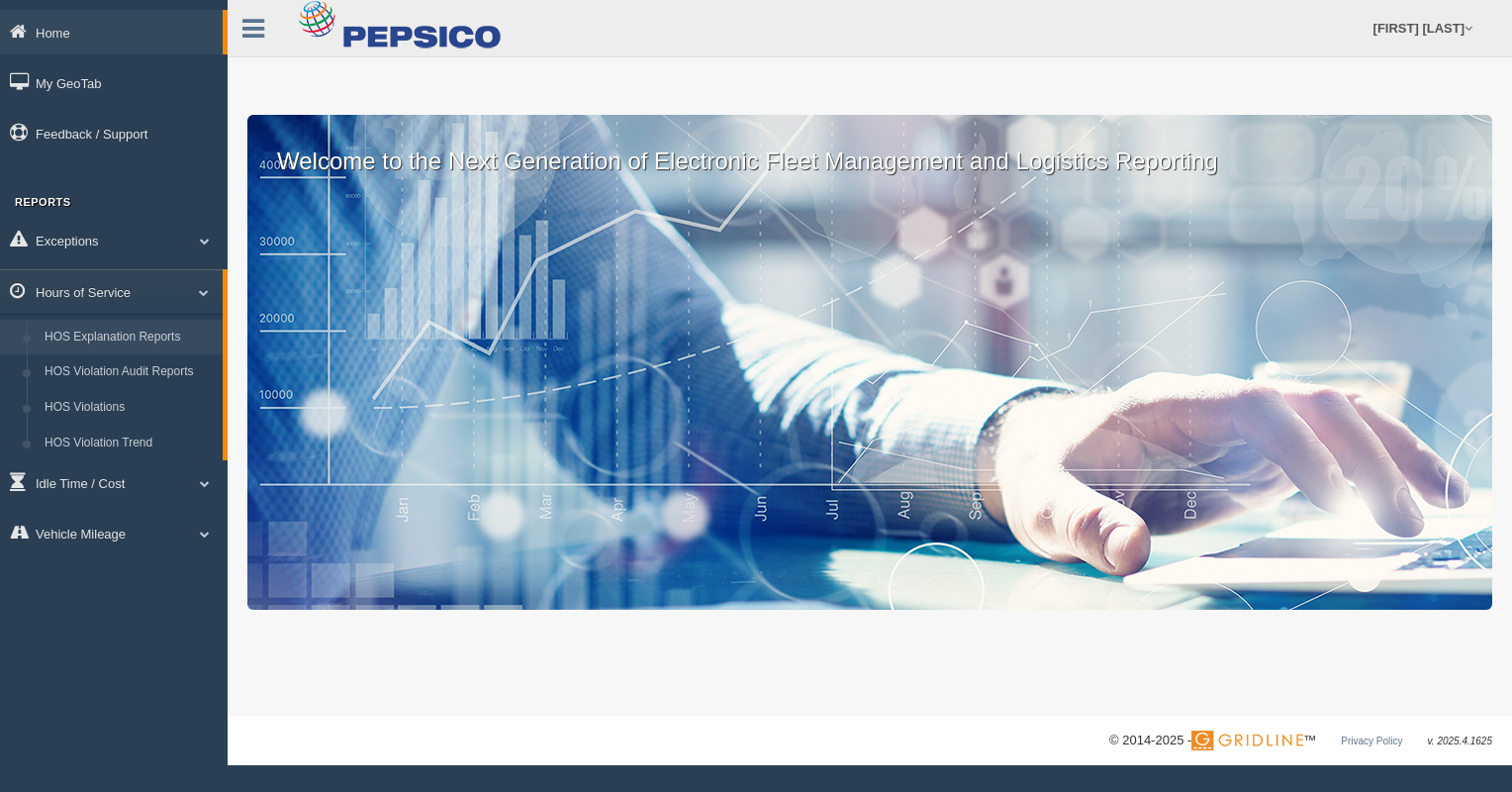 click on "HOS Explanation Reports" at bounding box center (129, 338) 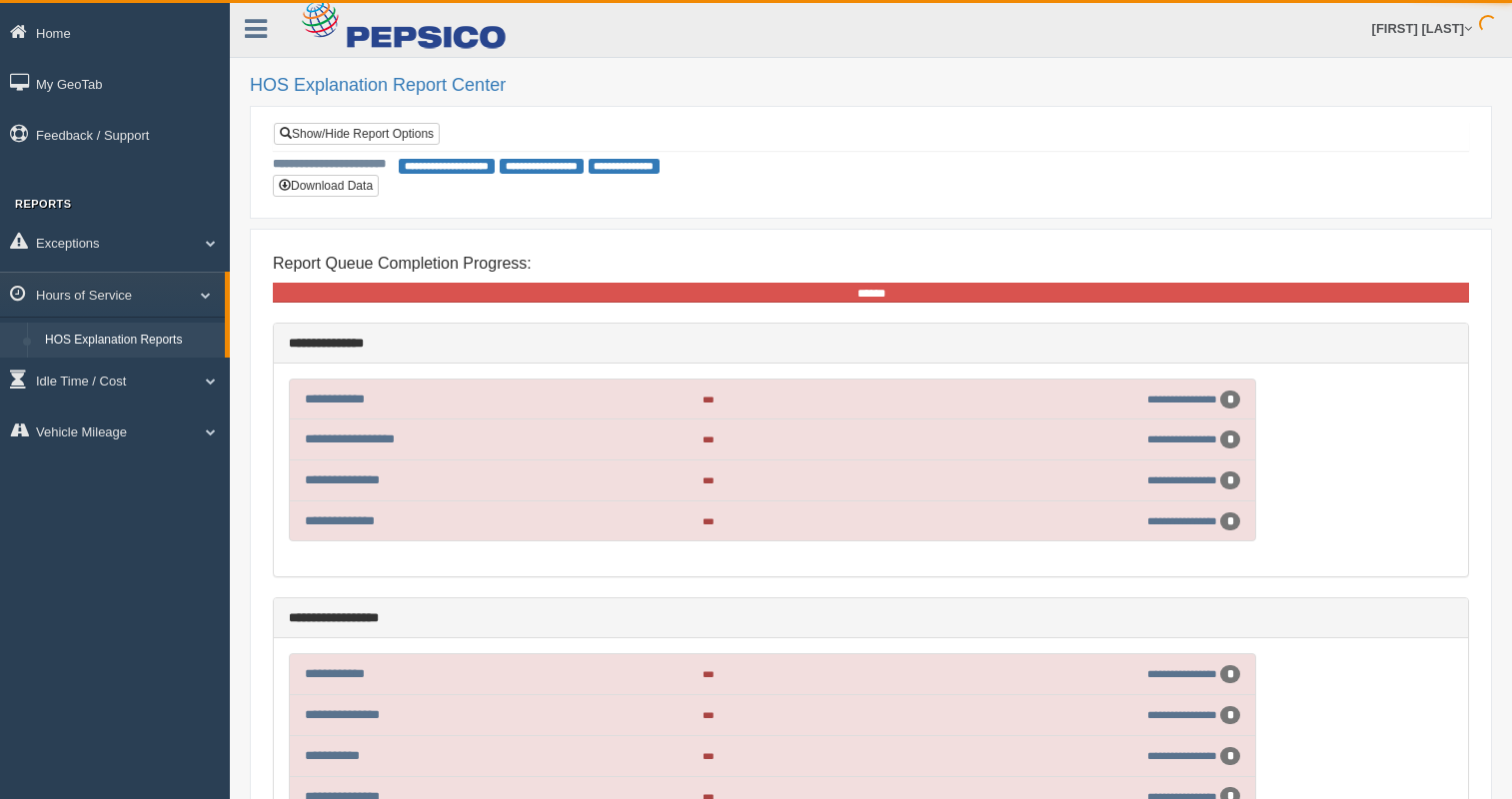 scroll, scrollTop: 0, scrollLeft: 0, axis: both 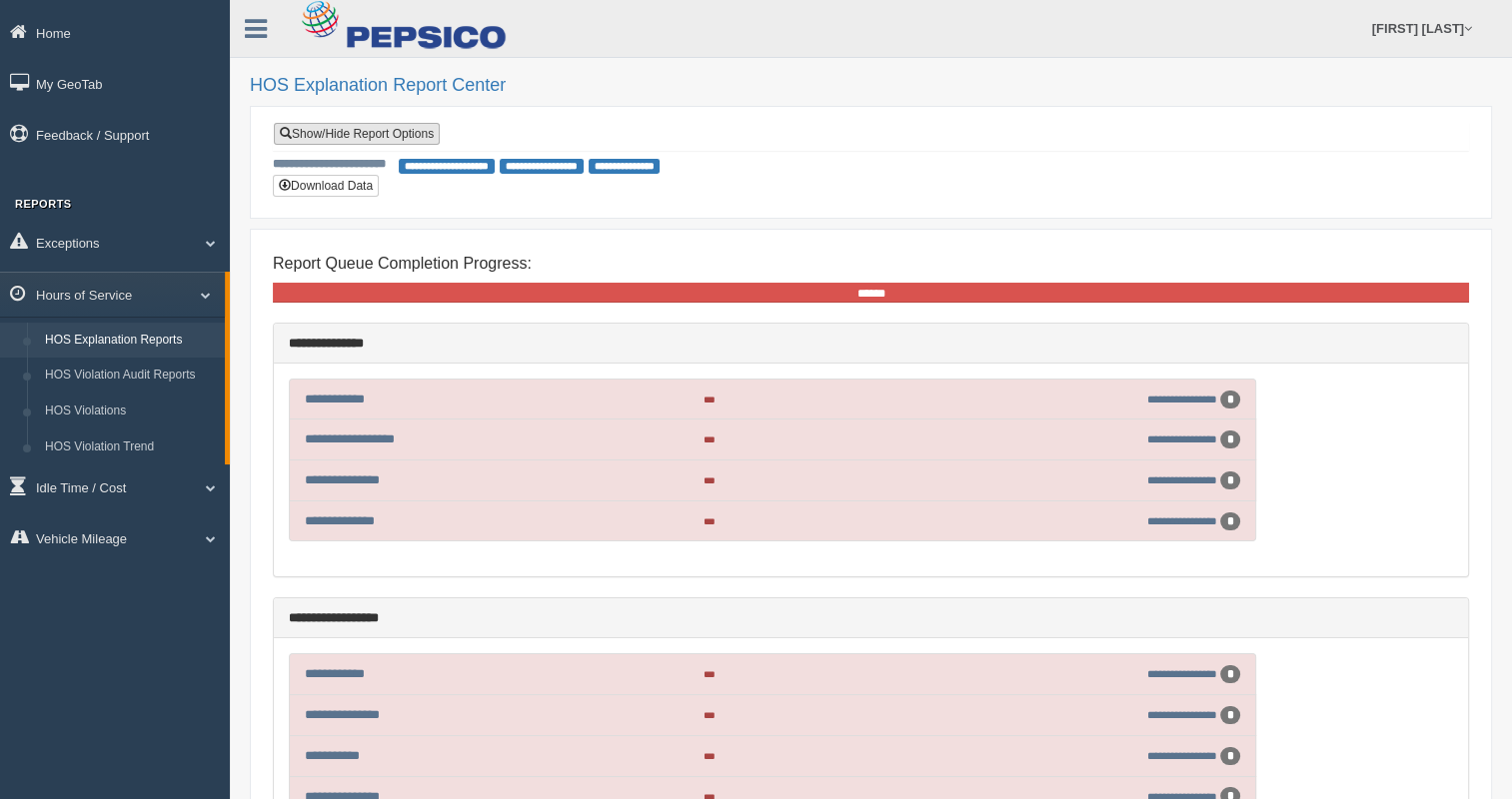 click on "Show/Hide Report Options" at bounding box center (357, 134) 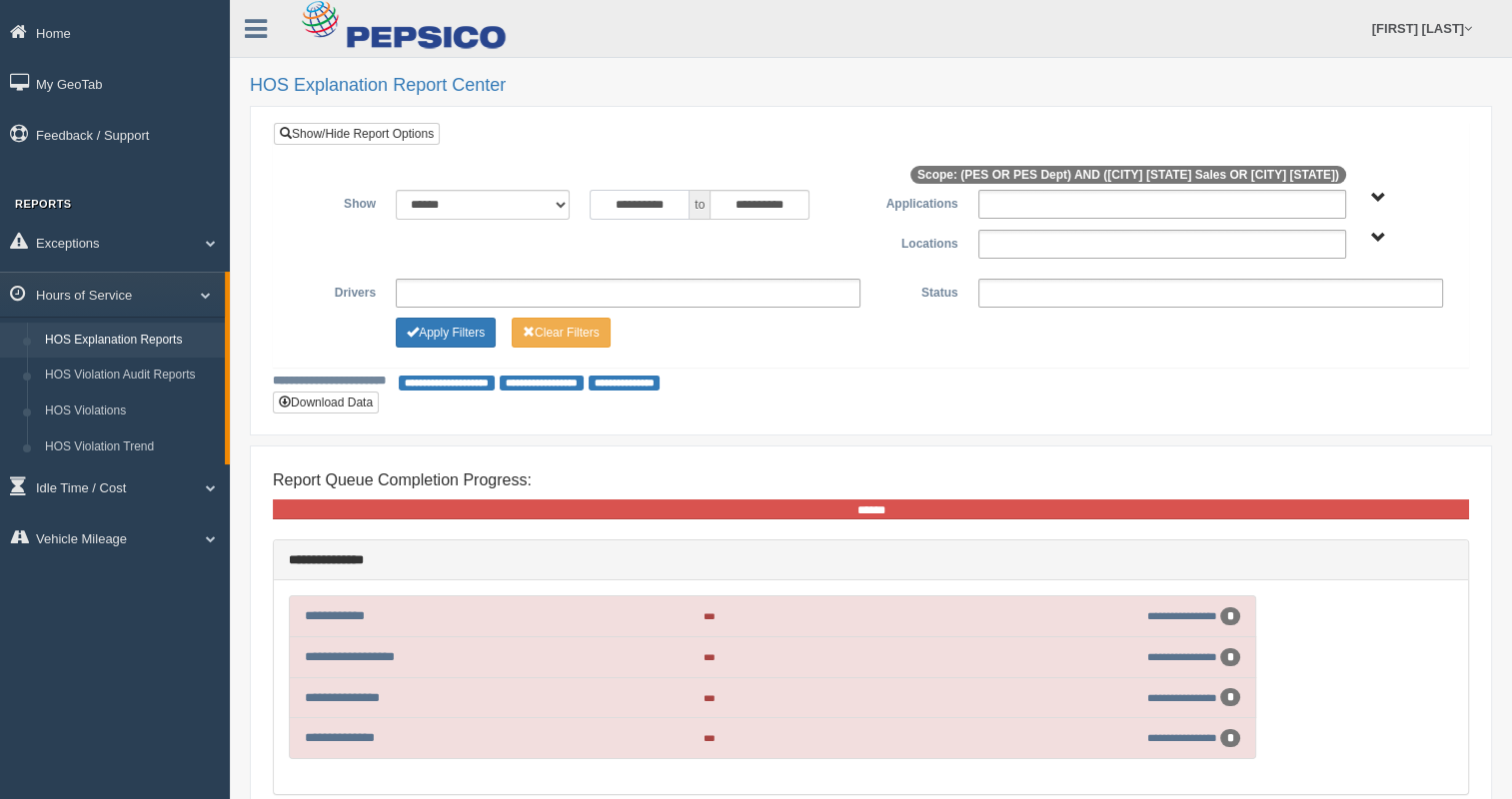 click on "**********" at bounding box center (640, 205) 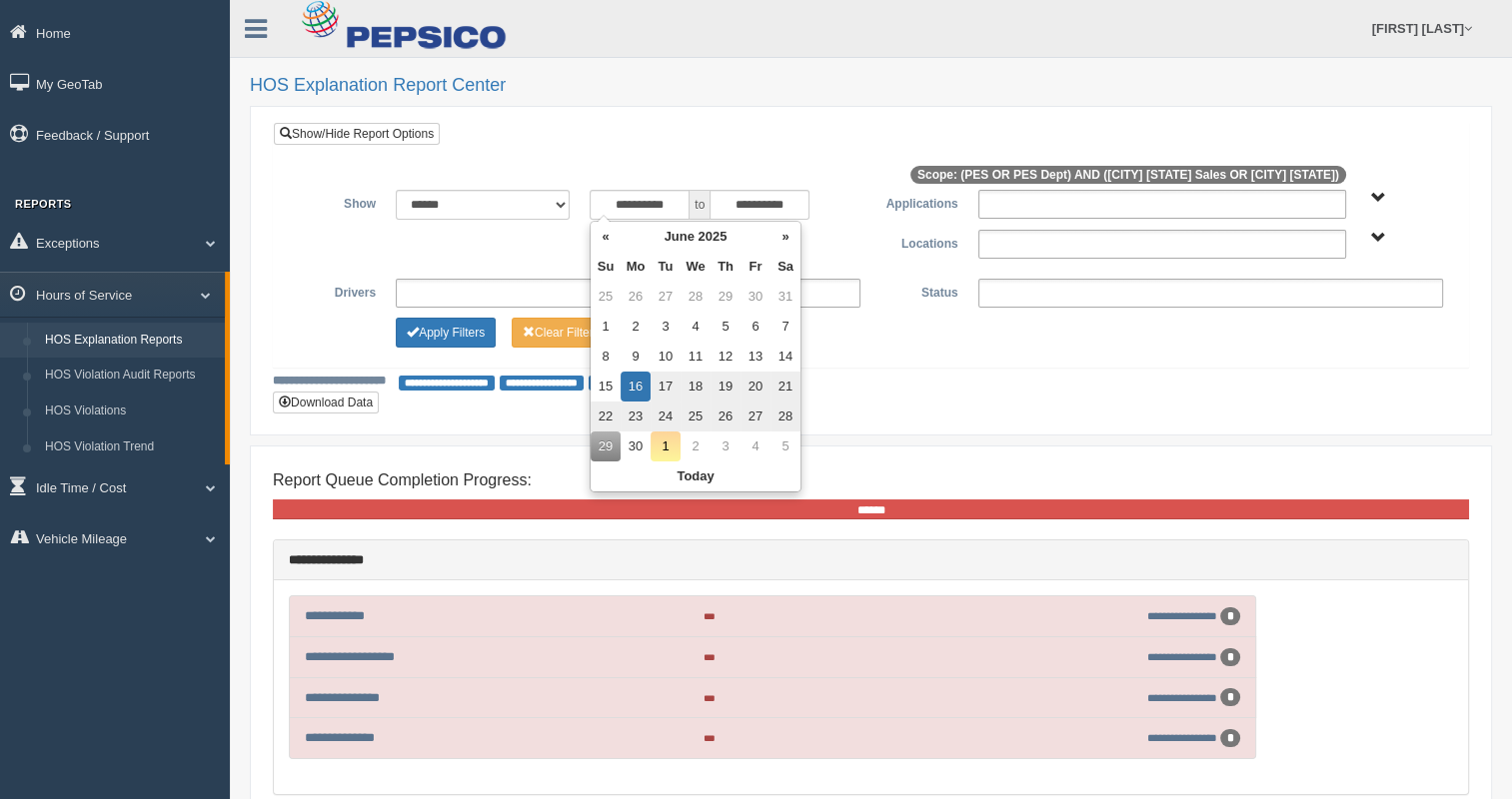 click on "**********" at bounding box center [870, 382] 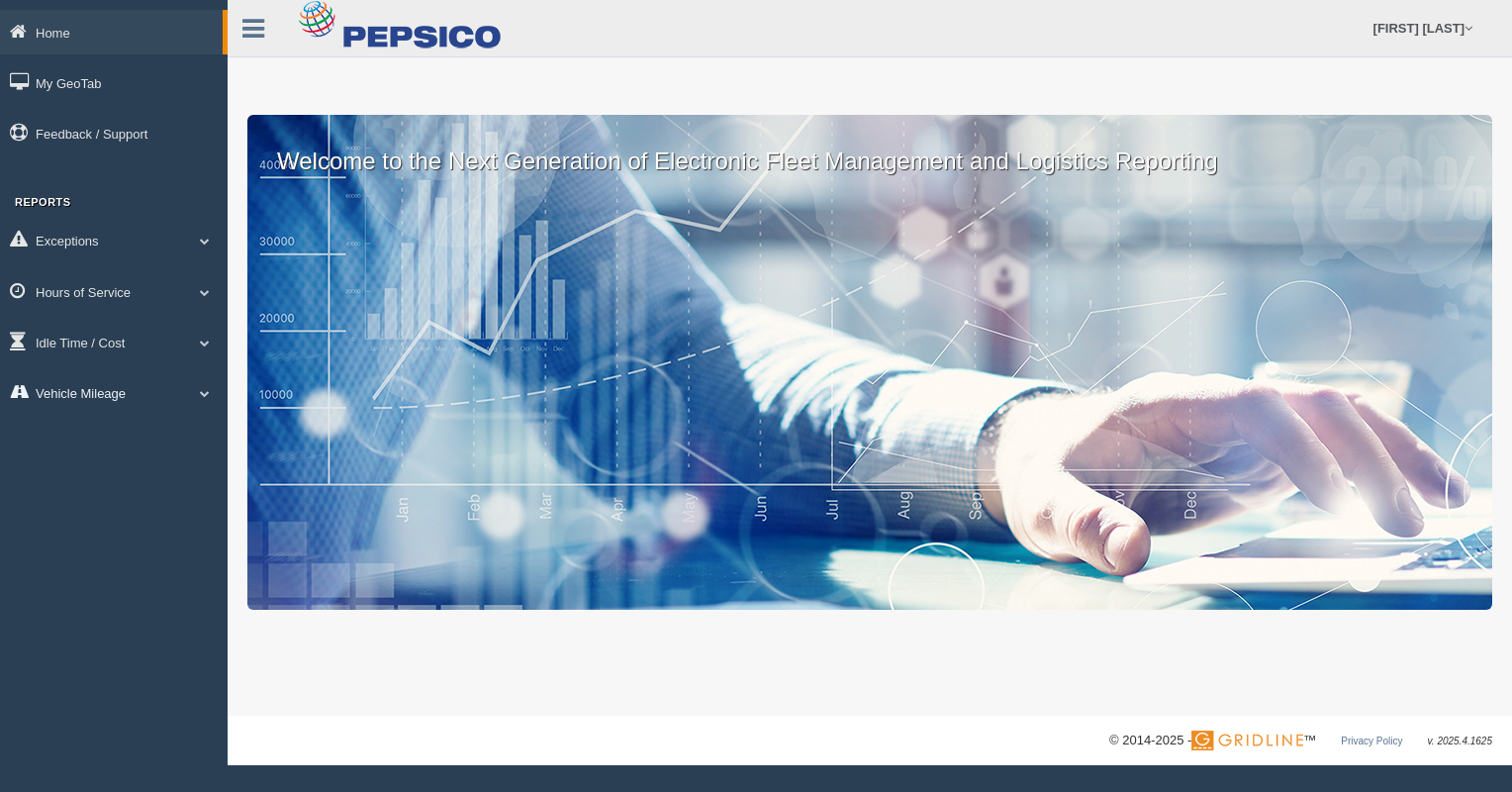 scroll, scrollTop: 0, scrollLeft: 0, axis: both 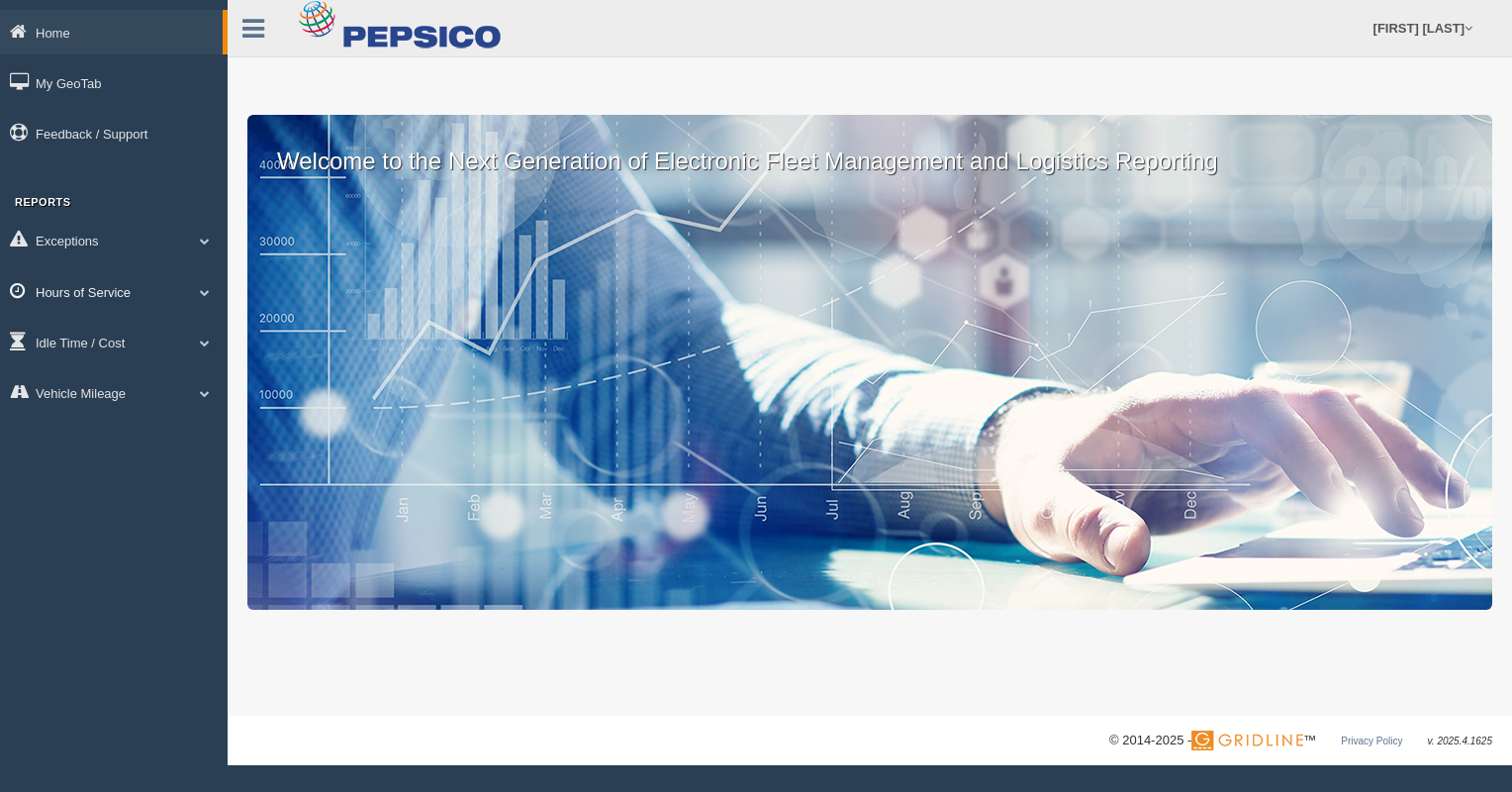 click on "Hours of Service" at bounding box center (111, 32) 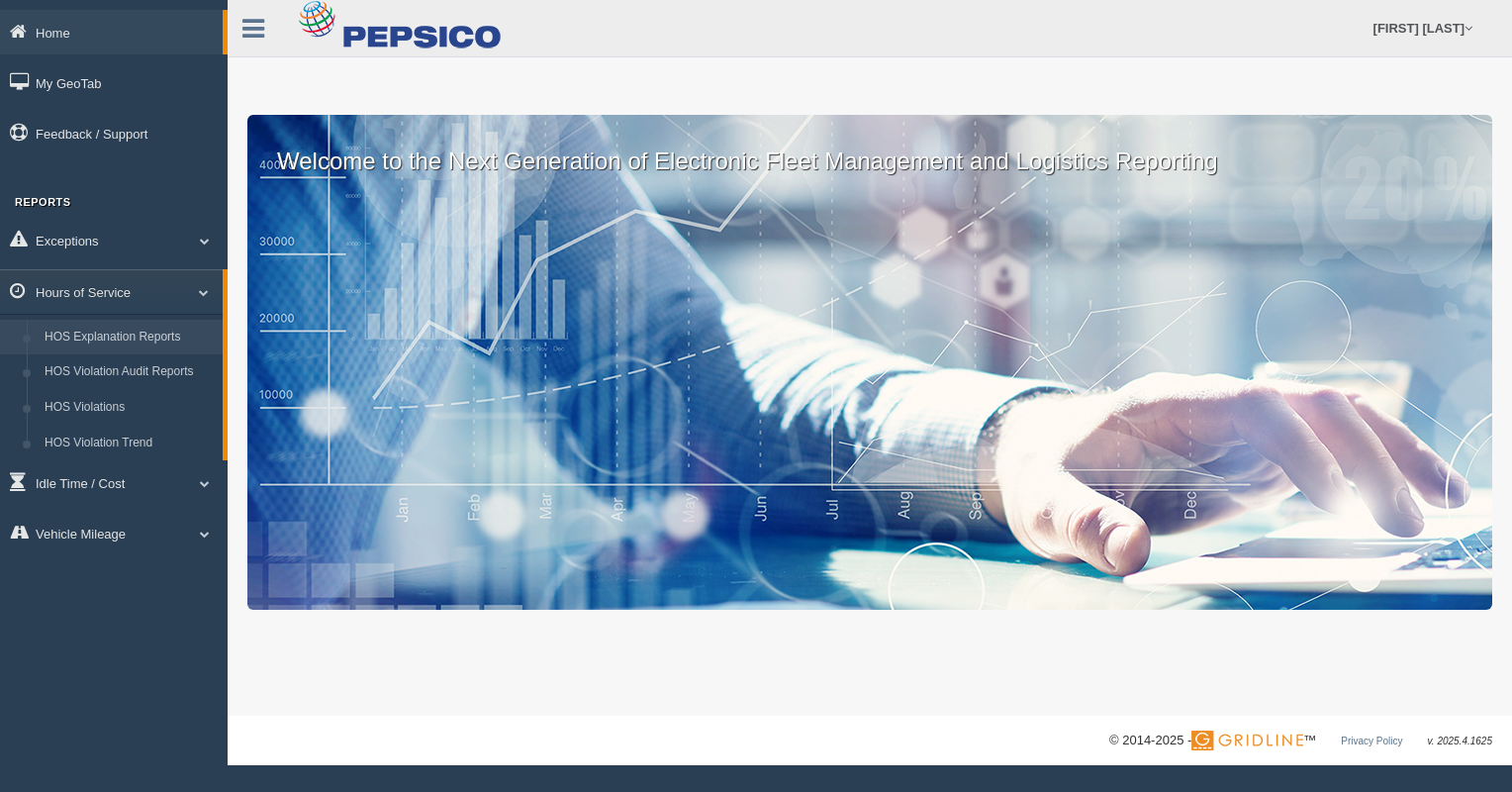 click on "HOS Explanation Reports" at bounding box center (129, 338) 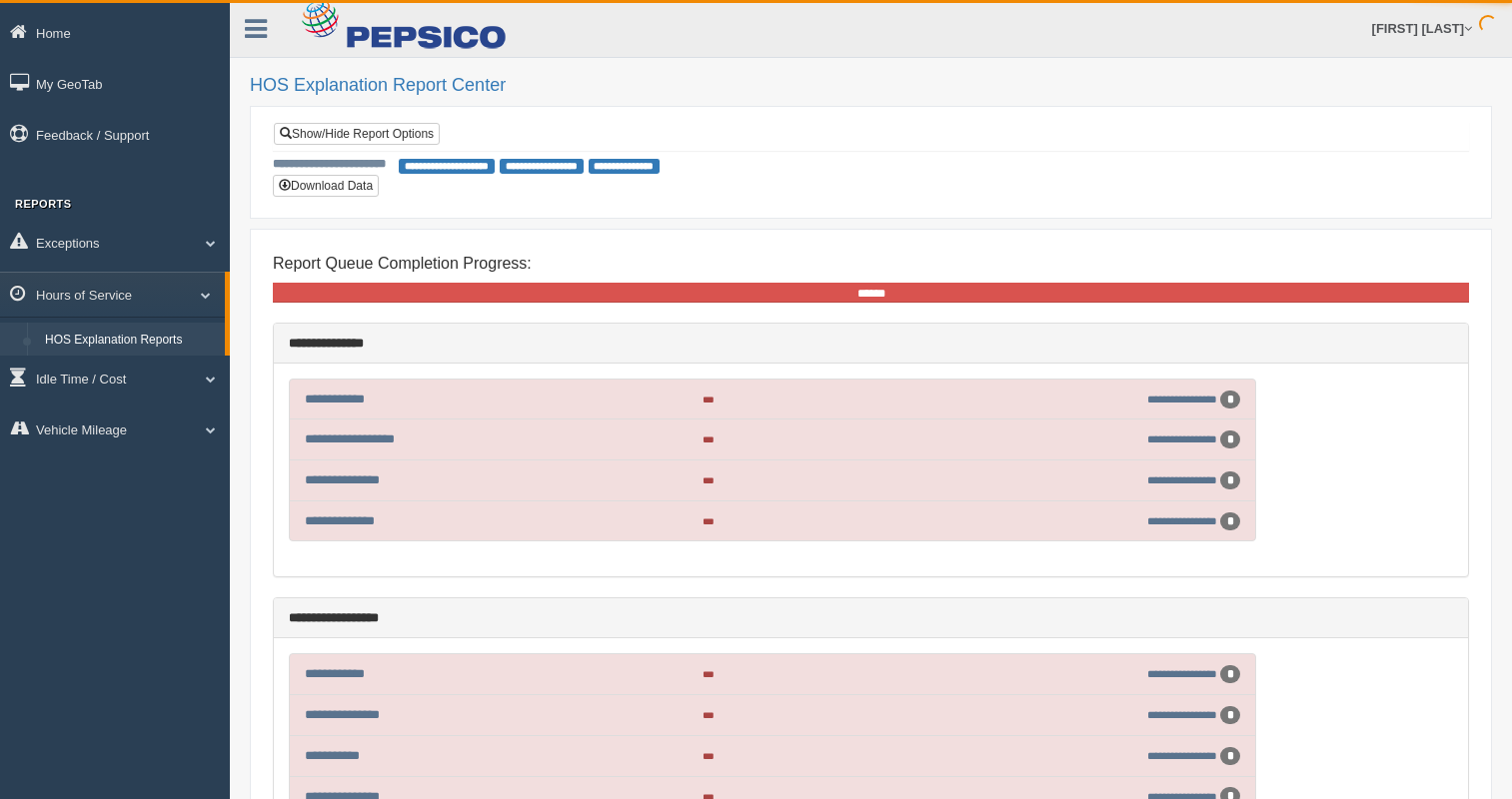scroll, scrollTop: 0, scrollLeft: 0, axis: both 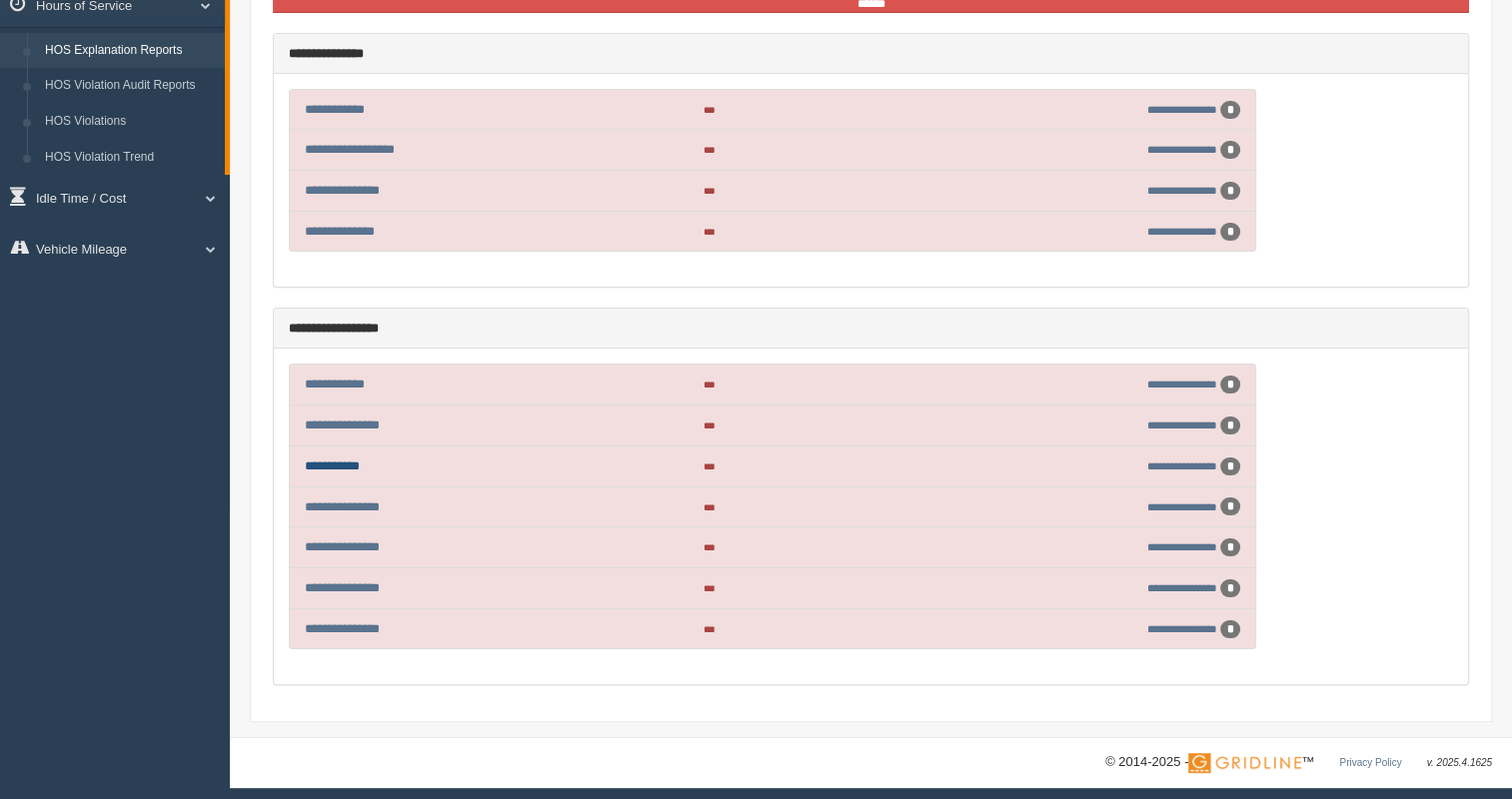 click on "**********" at bounding box center [332, 465] 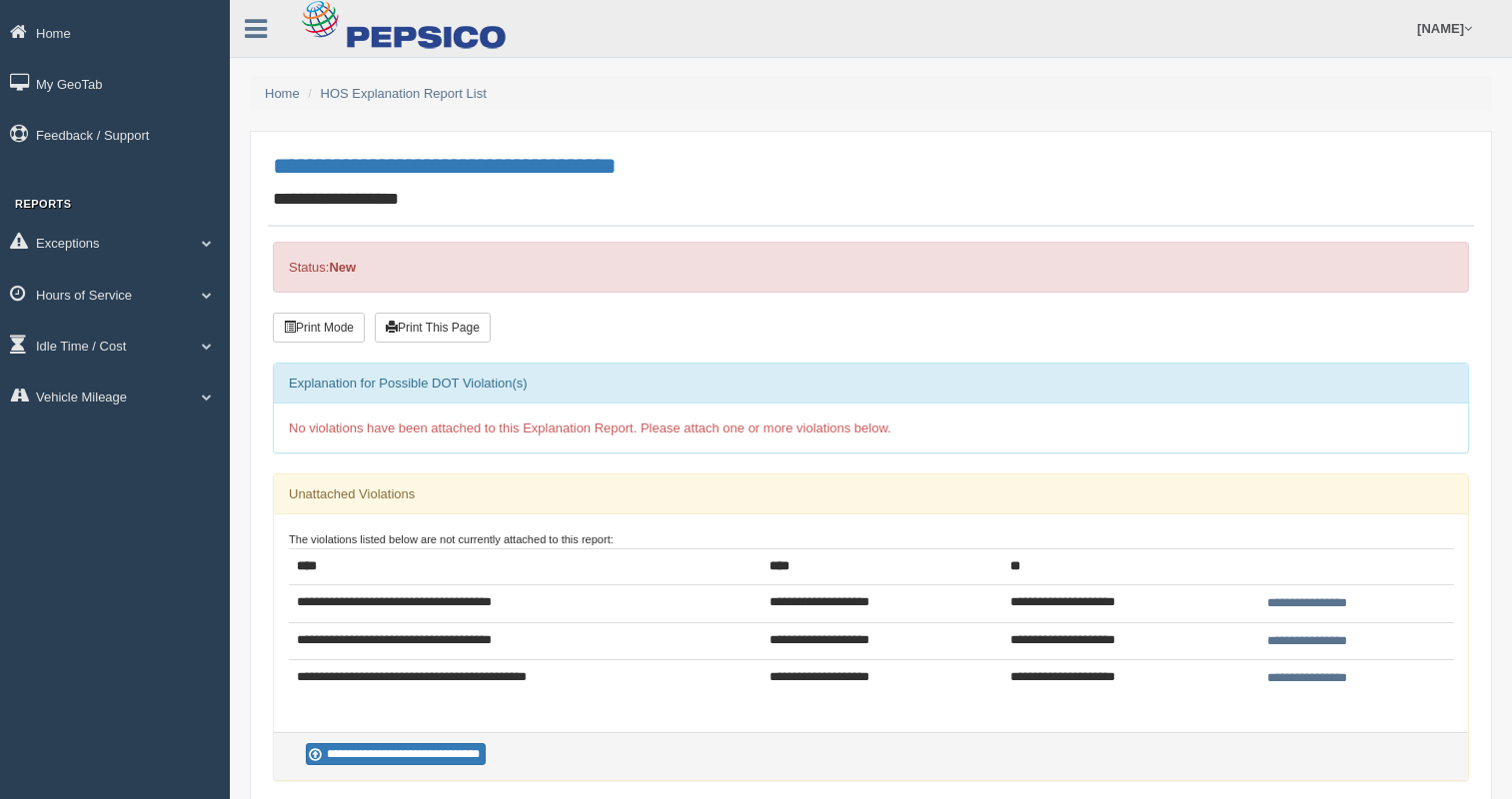 scroll, scrollTop: 0, scrollLeft: 0, axis: both 